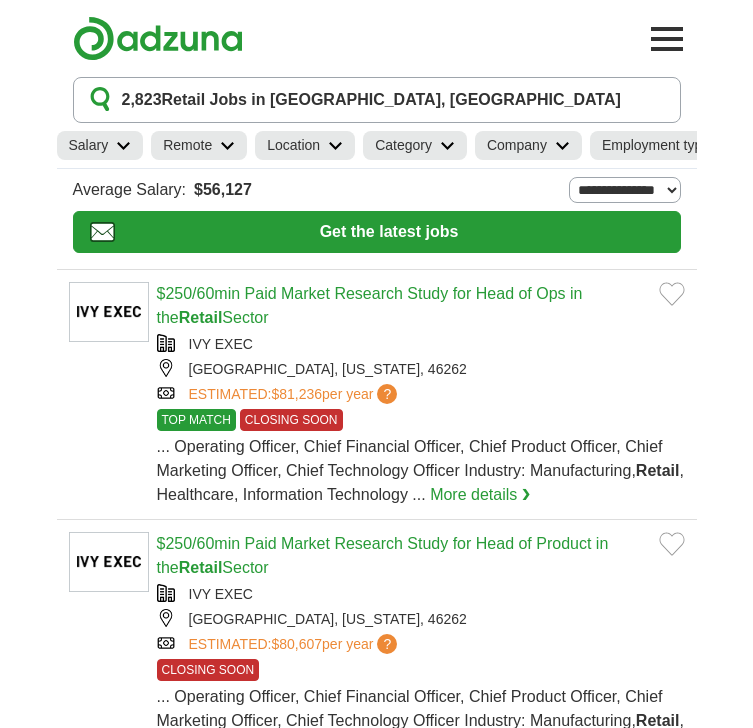 scroll, scrollTop: 0, scrollLeft: 0, axis: both 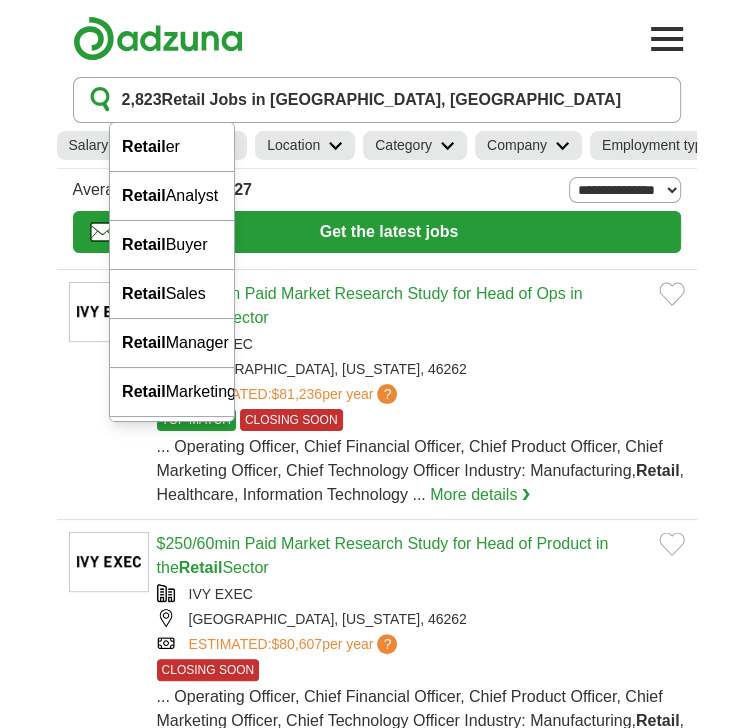 click on "******" at bounding box center (0, 0) 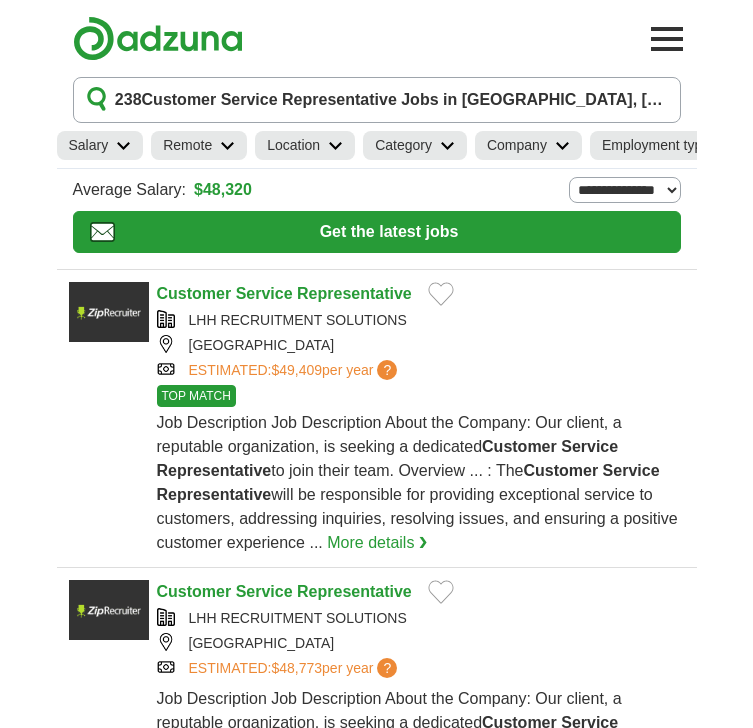 scroll, scrollTop: 0, scrollLeft: 0, axis: both 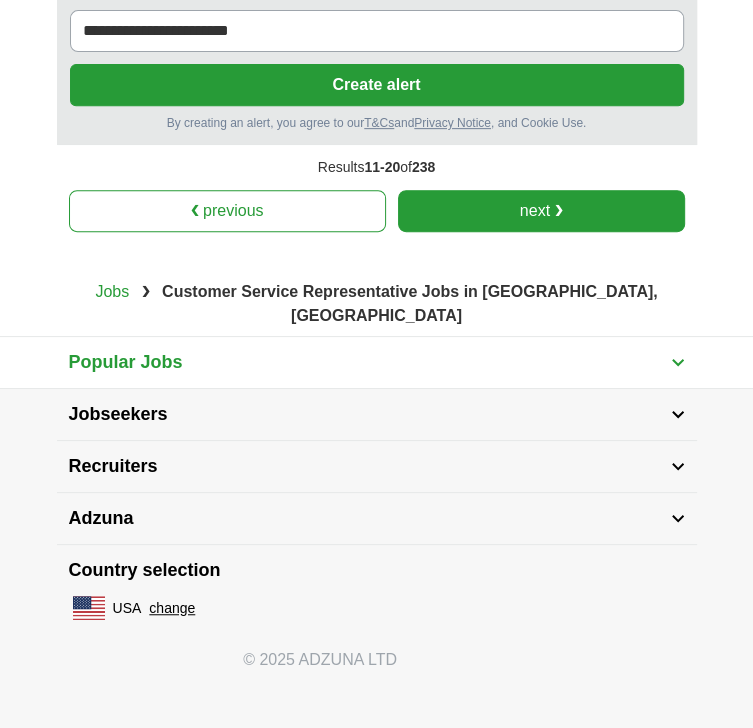 click on "next ❯" at bounding box center [541, 211] 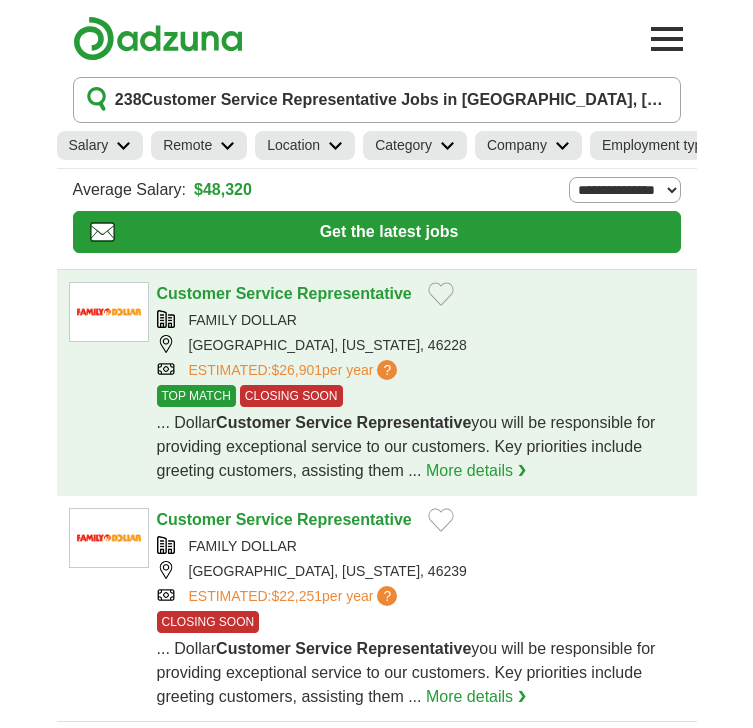 scroll, scrollTop: 0, scrollLeft: 0, axis: both 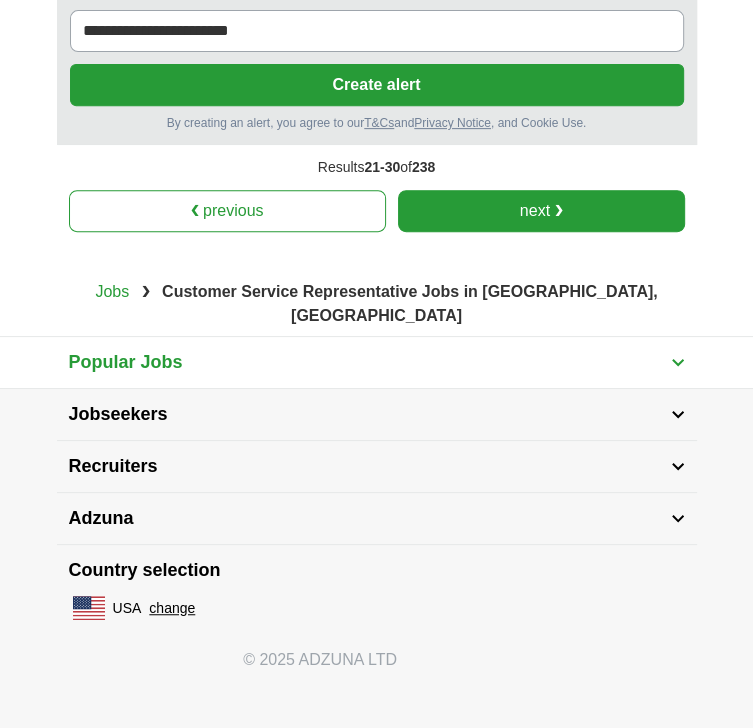 click on "next ❯" at bounding box center (541, 211) 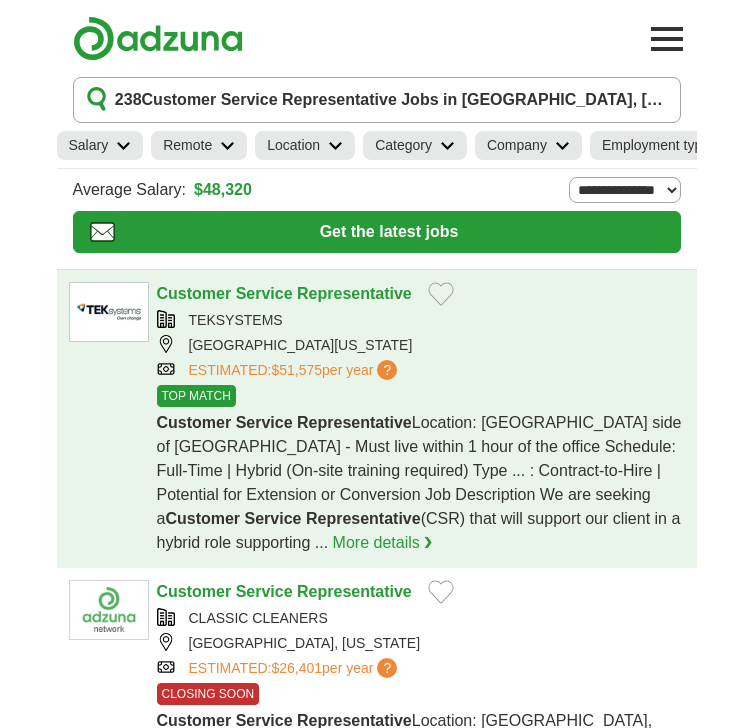 scroll, scrollTop: 0, scrollLeft: 0, axis: both 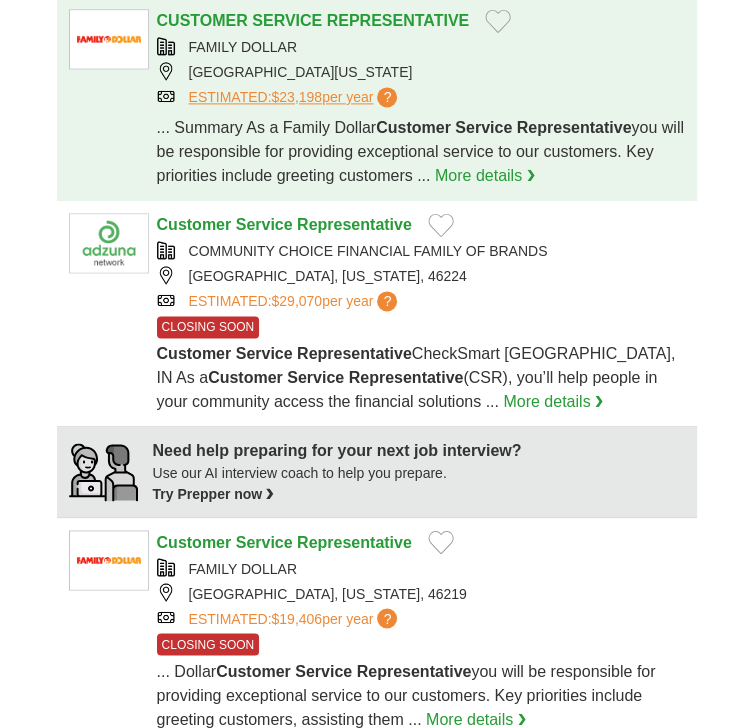 click on "$23,198" at bounding box center [296, 97] 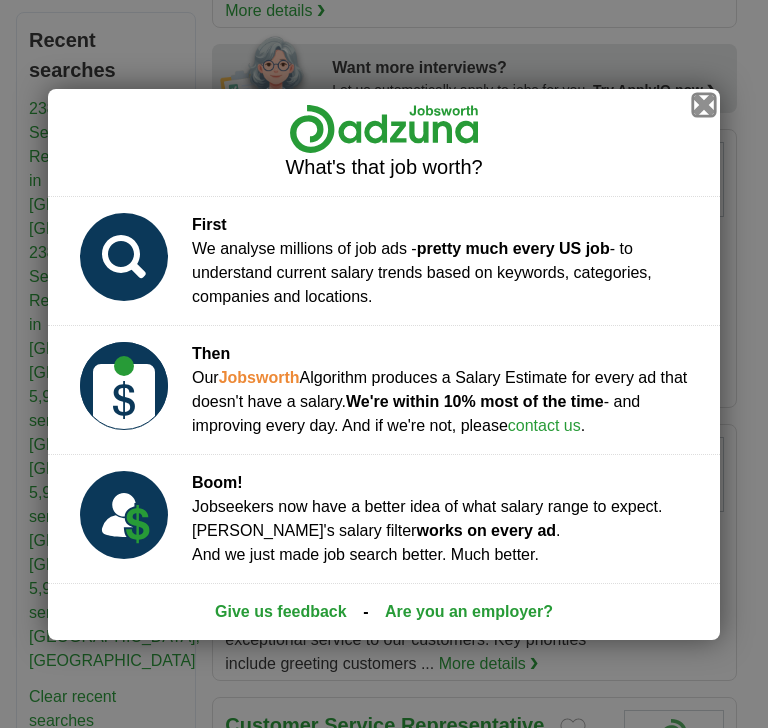 click at bounding box center [704, 104] 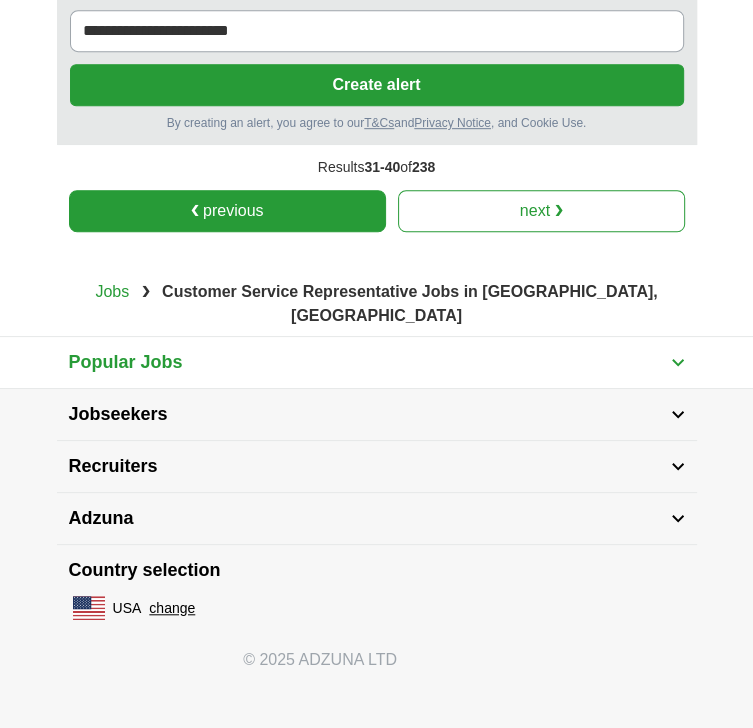 scroll, scrollTop: 4731, scrollLeft: 0, axis: vertical 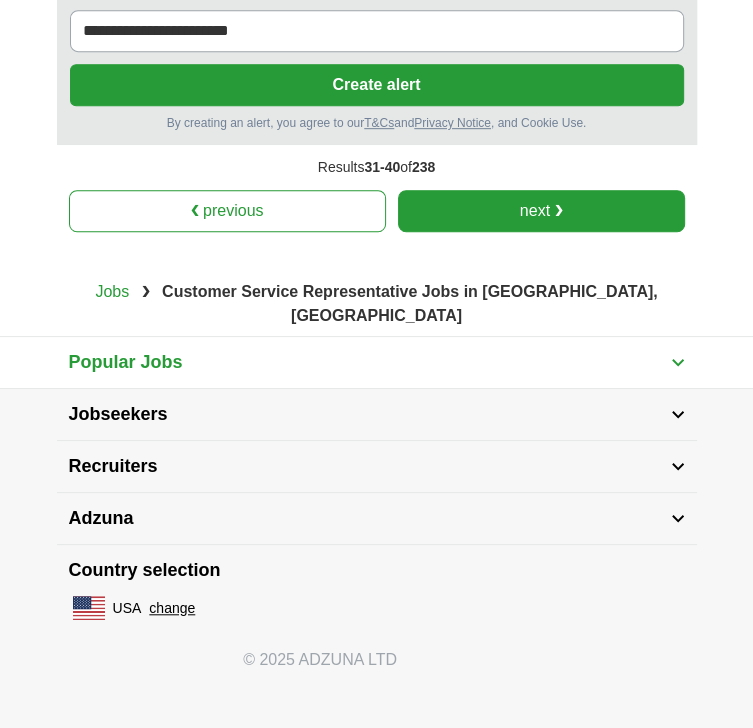 click on "next ❯" at bounding box center [541, 211] 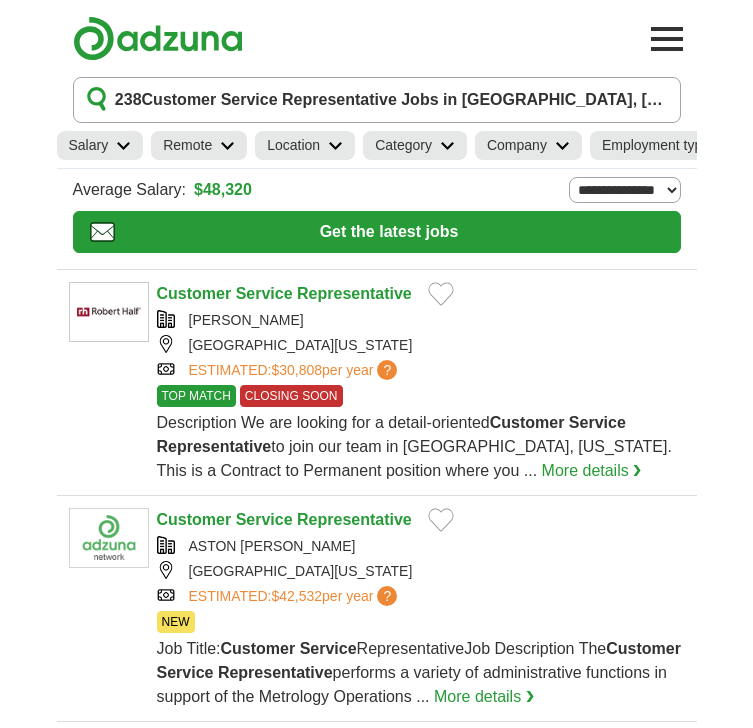 scroll, scrollTop: 0, scrollLeft: 0, axis: both 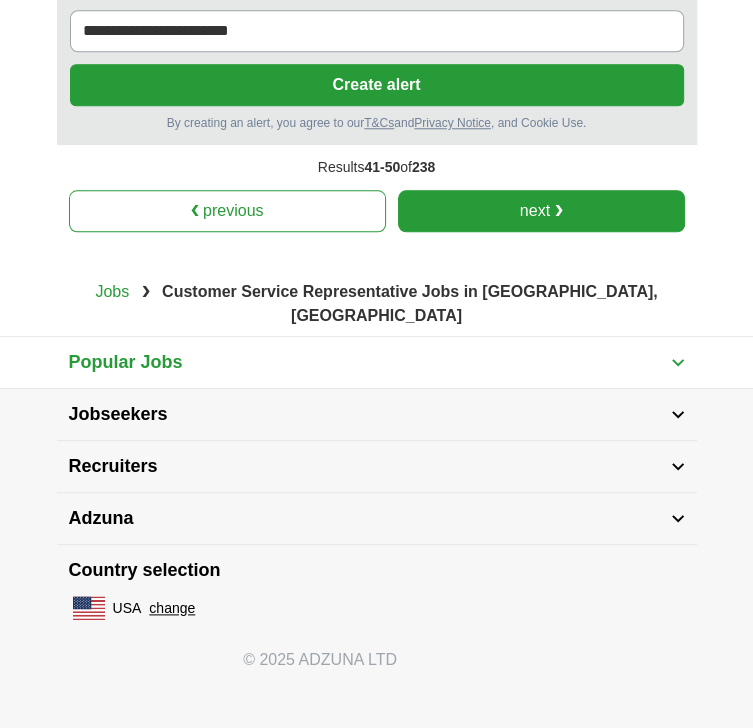 click on "next ❯" at bounding box center [541, 211] 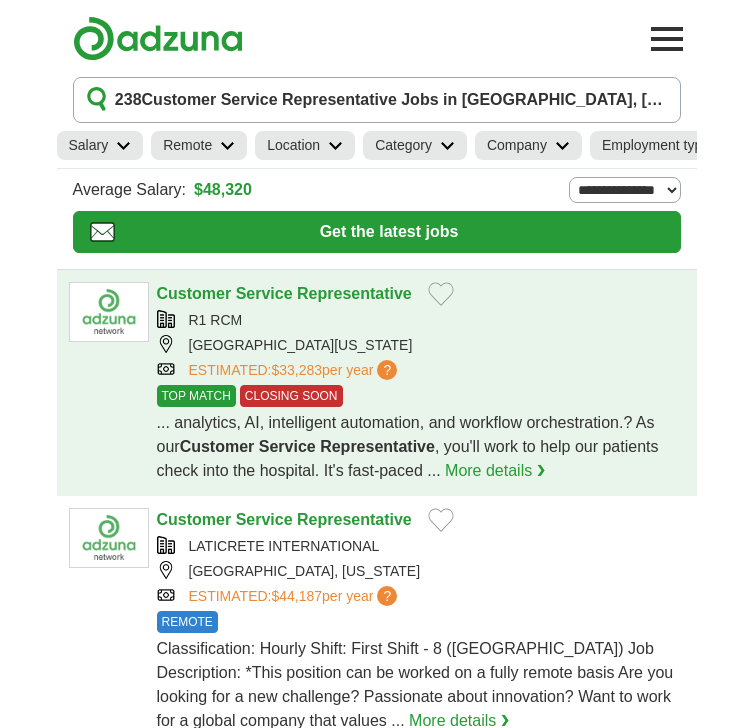 scroll, scrollTop: 0, scrollLeft: 0, axis: both 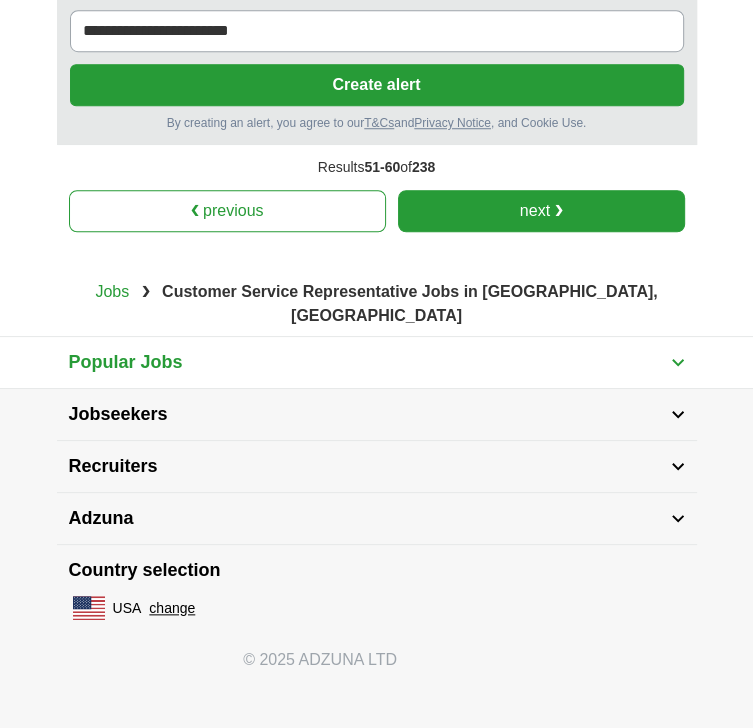 click on "next ❯" at bounding box center (541, 211) 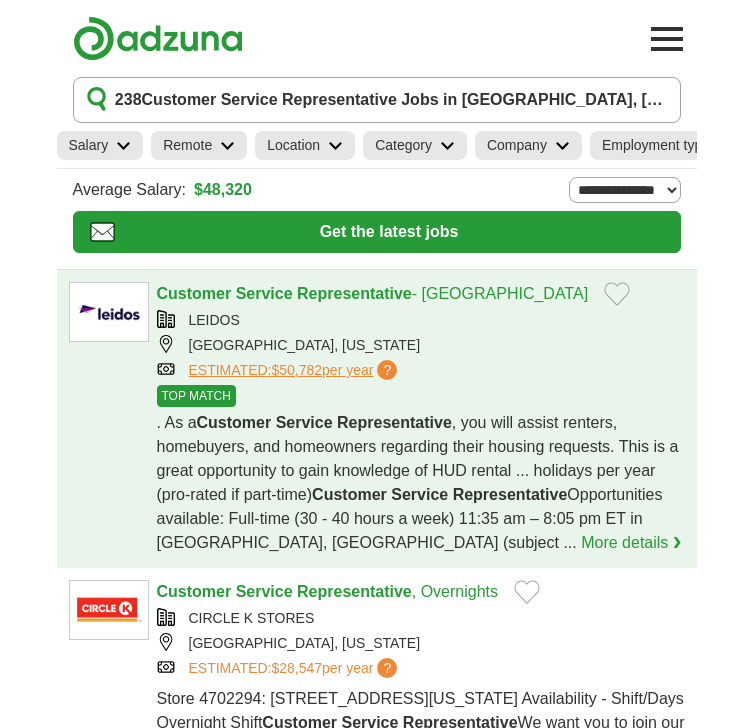 scroll, scrollTop: 0, scrollLeft: 0, axis: both 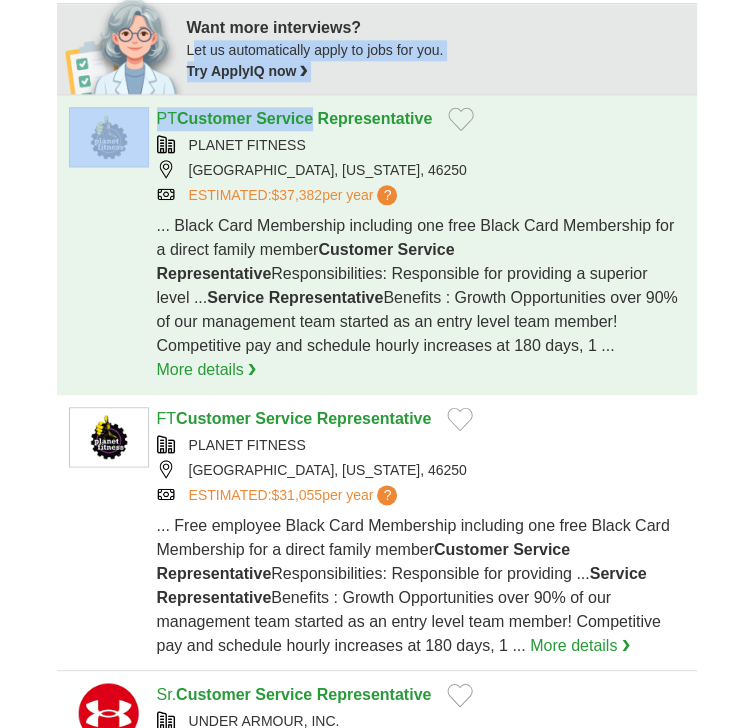 drag, startPoint x: 337, startPoint y: 496, endPoint x: 439, endPoint y: 565, distance: 123.146255 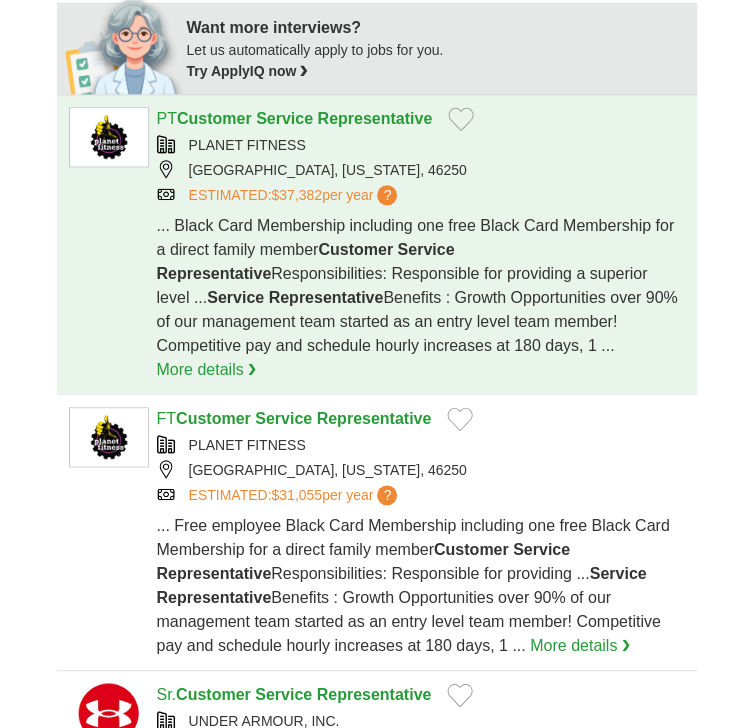 click on "PT  Customer   Service   Representative" at bounding box center [295, 119] 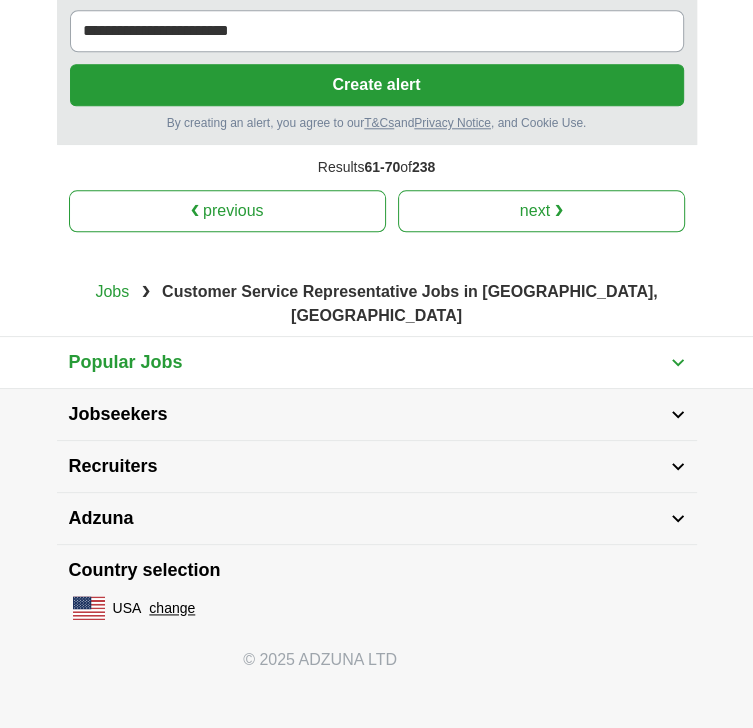 scroll, scrollTop: 5504, scrollLeft: 0, axis: vertical 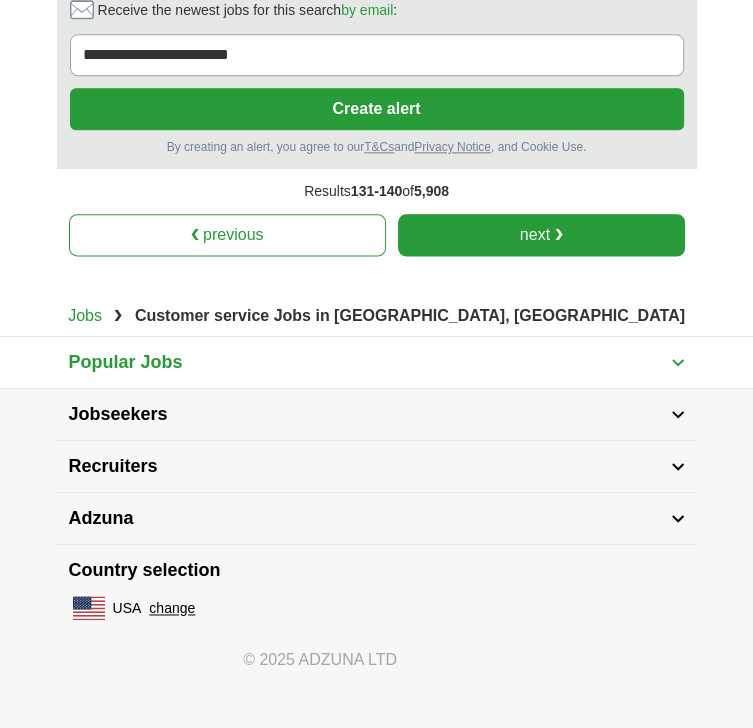 click on "next ❯" at bounding box center (541, 235) 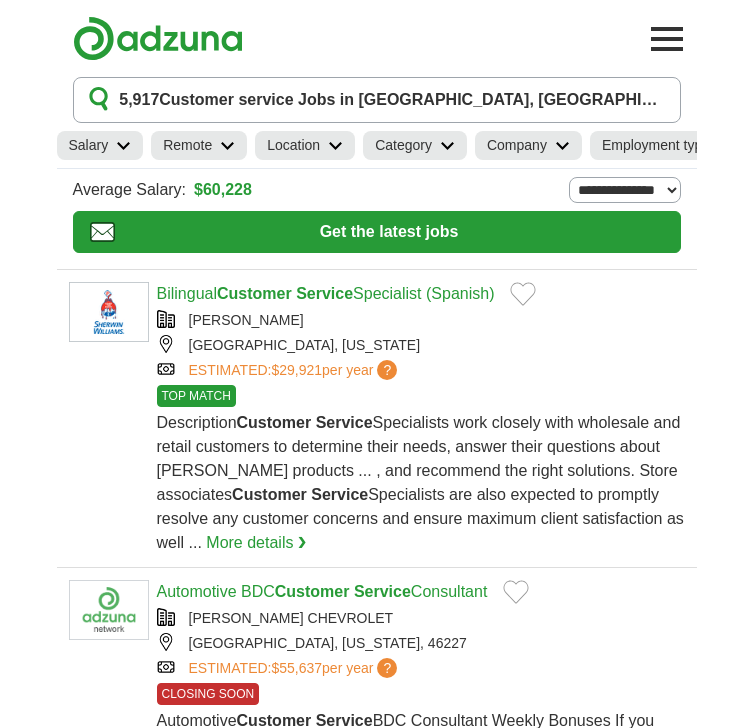 scroll, scrollTop: 0, scrollLeft: 0, axis: both 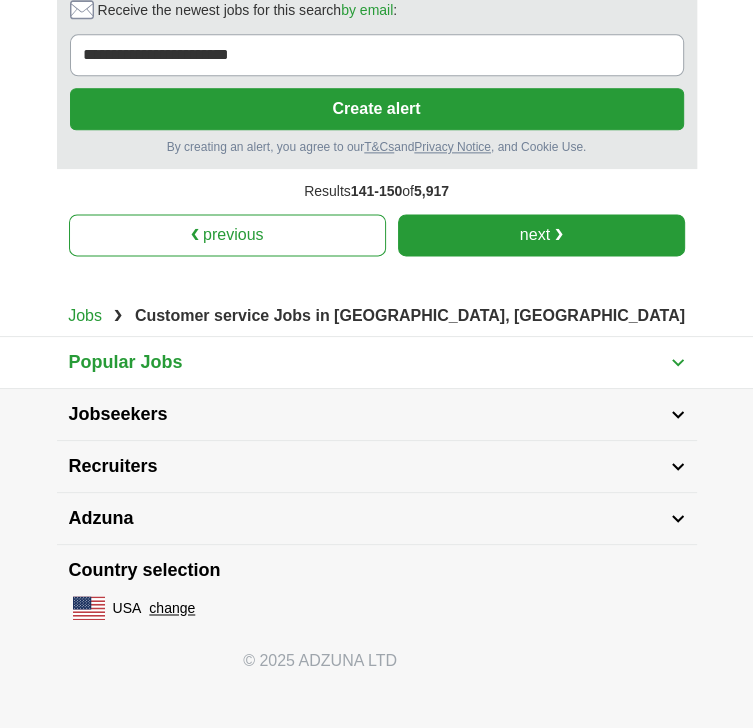 click on "next ❯" at bounding box center [541, 235] 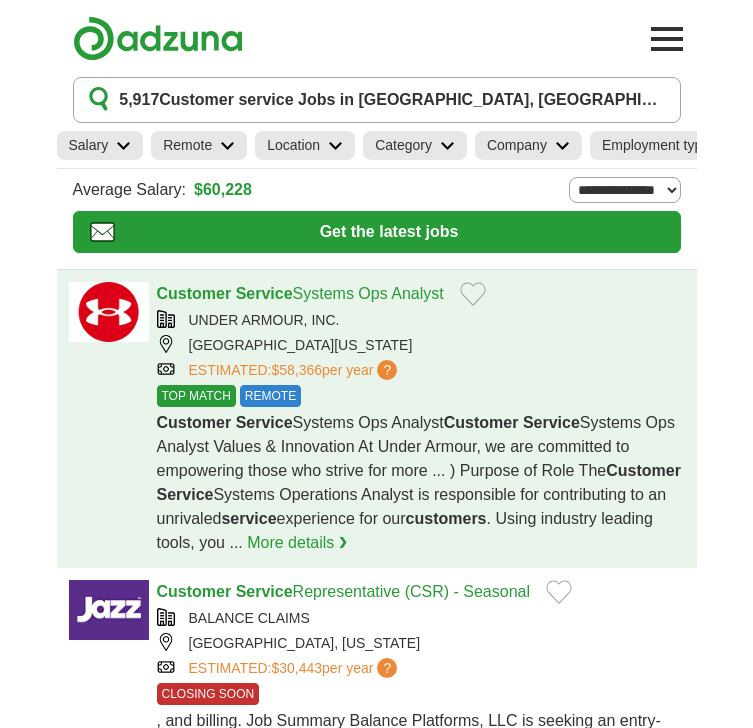 scroll, scrollTop: 0, scrollLeft: 0, axis: both 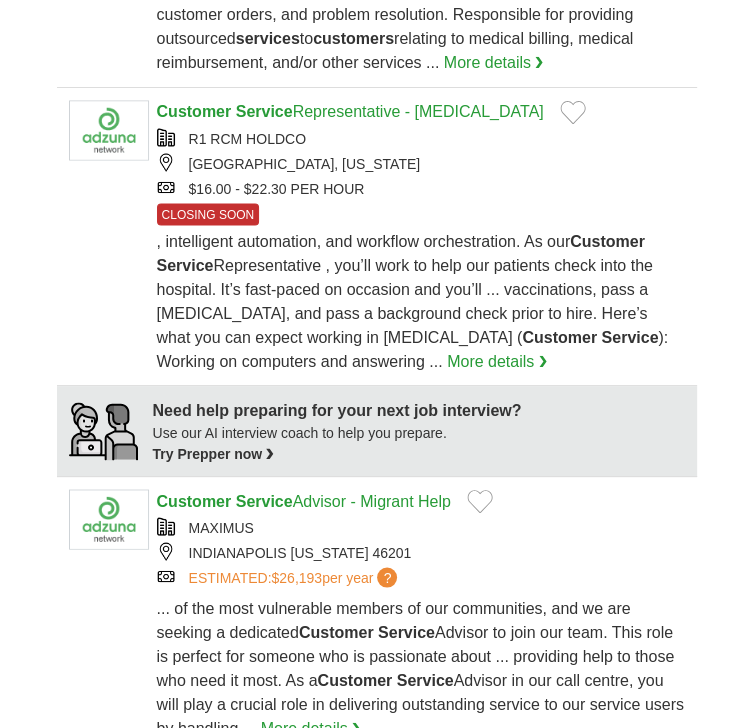 click on "What  Customer   Service  Operations contributes to Cardinal Health  Customer   Service  is responsible for establishing, maintaining, and enhancing customer business through contract ...  administration, customer orders, and problem resolution. Responsible for providing outsourced  services  to  customers  relating to medical billing, medical reimbursement, and/or other services ...
More details ❯" at bounding box center [421, 3] 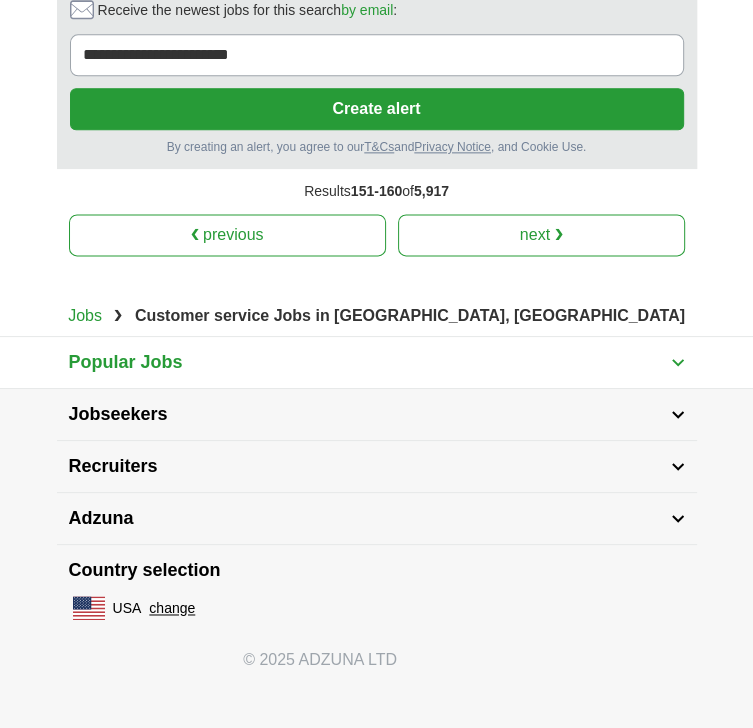 scroll, scrollTop: 5757, scrollLeft: 0, axis: vertical 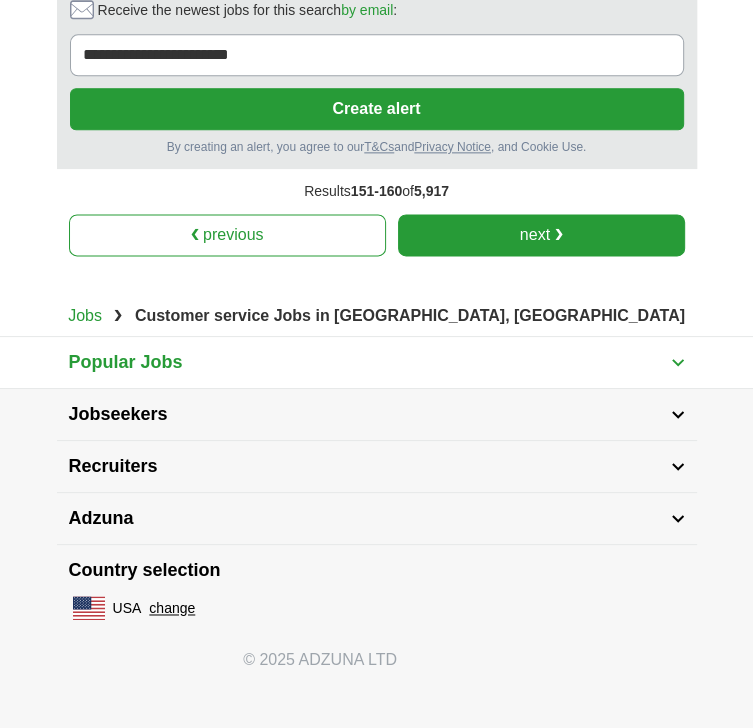 click on "next ❯" at bounding box center (541, 235) 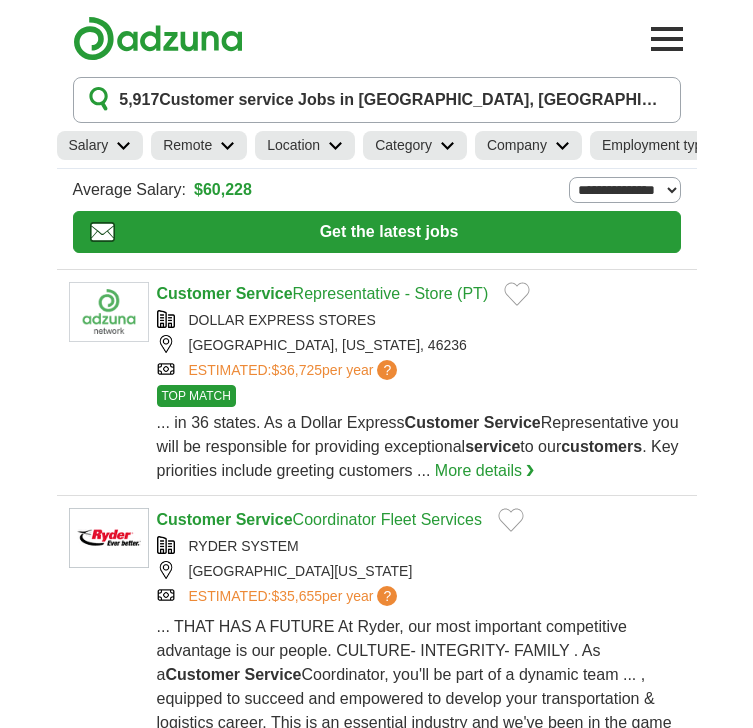 scroll, scrollTop: 0, scrollLeft: 0, axis: both 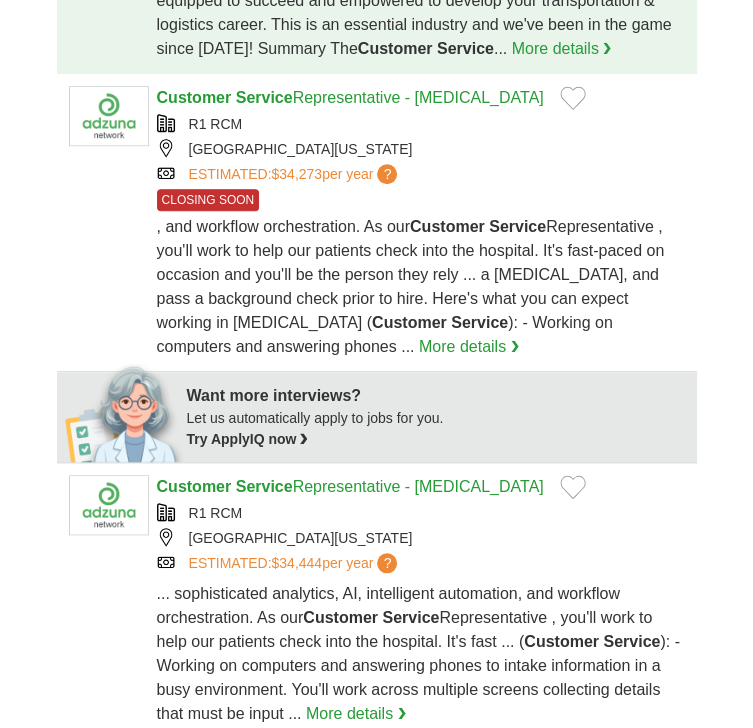 click on "Customer   Service  Coordinator Fleet Services
RYDER SYSTEM
[GEOGRAPHIC_DATA], [US_STATE], 46202
ESTIMATED:
$35,655
per year
?
Customer   Service Customer   Service  ..." at bounding box center [377, -64] 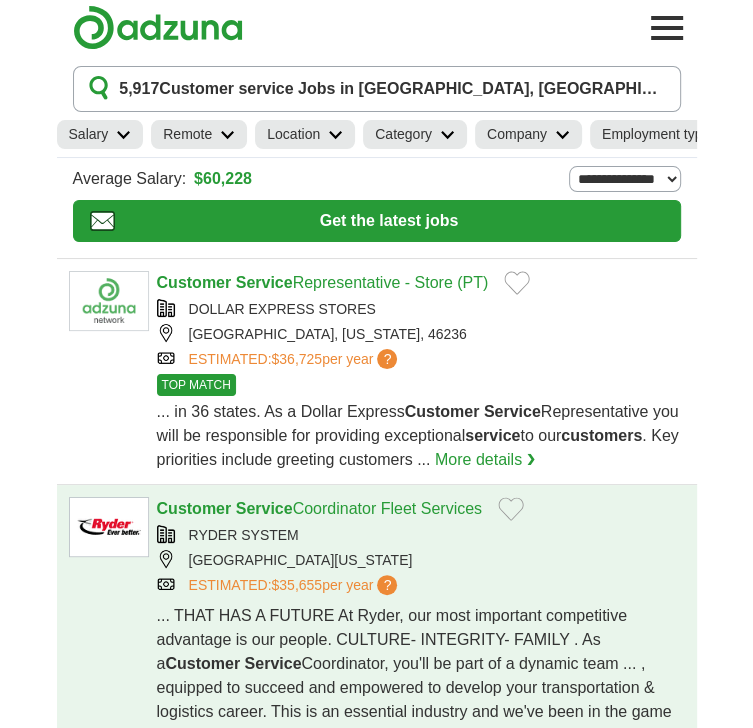 scroll, scrollTop: 0, scrollLeft: 0, axis: both 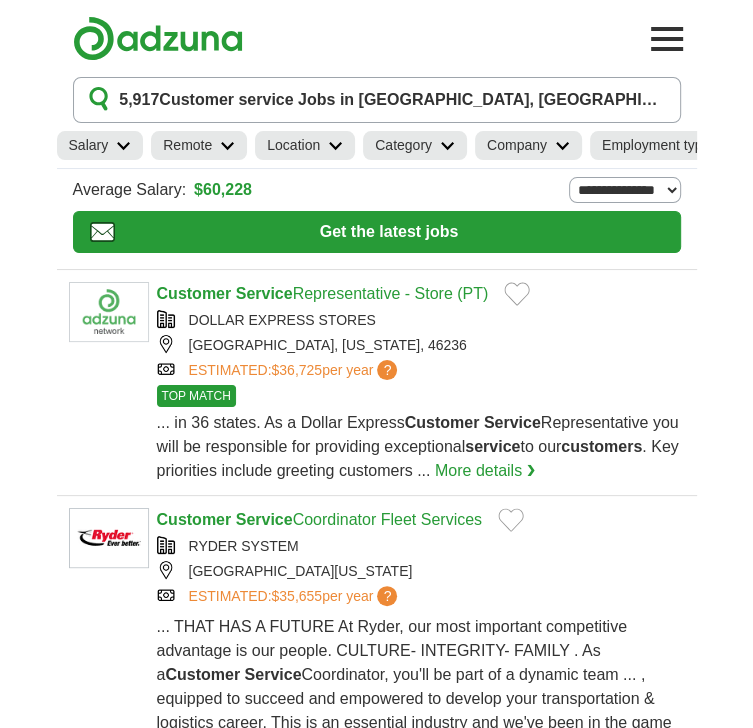 click on "MyAdzuna" at bounding box center (0, 0) 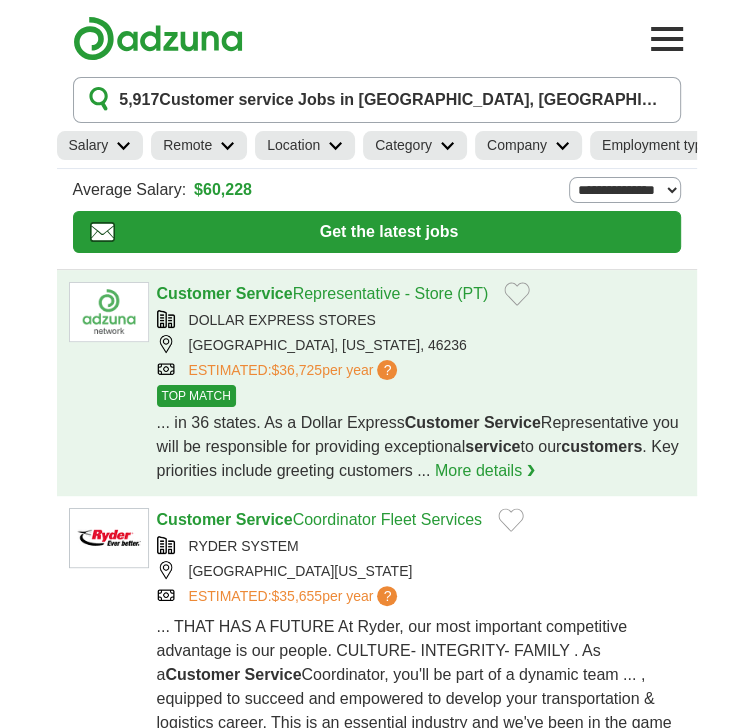 click on "[GEOGRAPHIC_DATA], [US_STATE], 46236" at bounding box center [421, 345] 